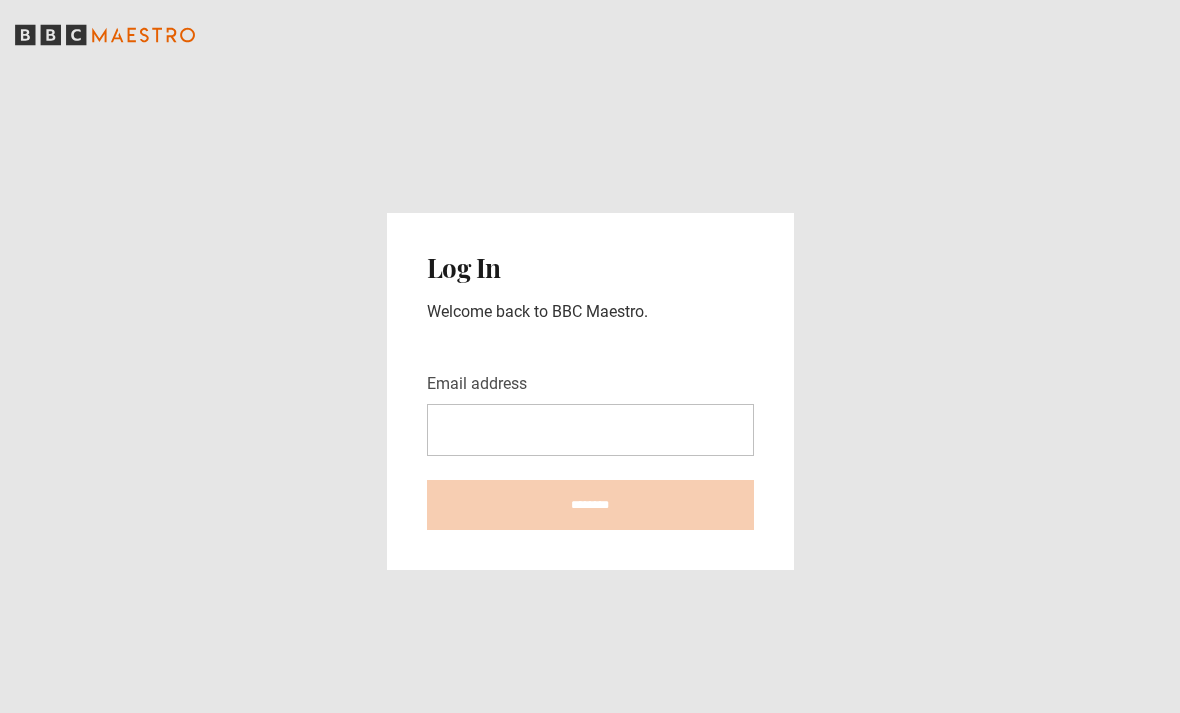 scroll, scrollTop: 0, scrollLeft: 0, axis: both 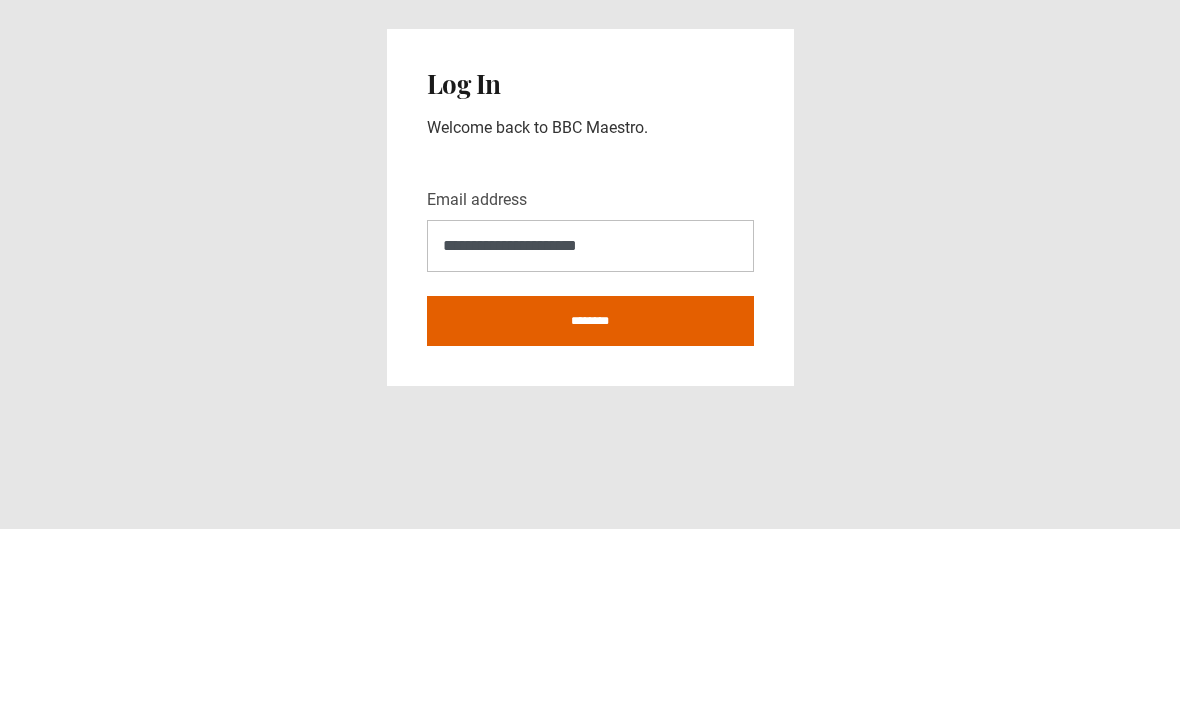 type on "**********" 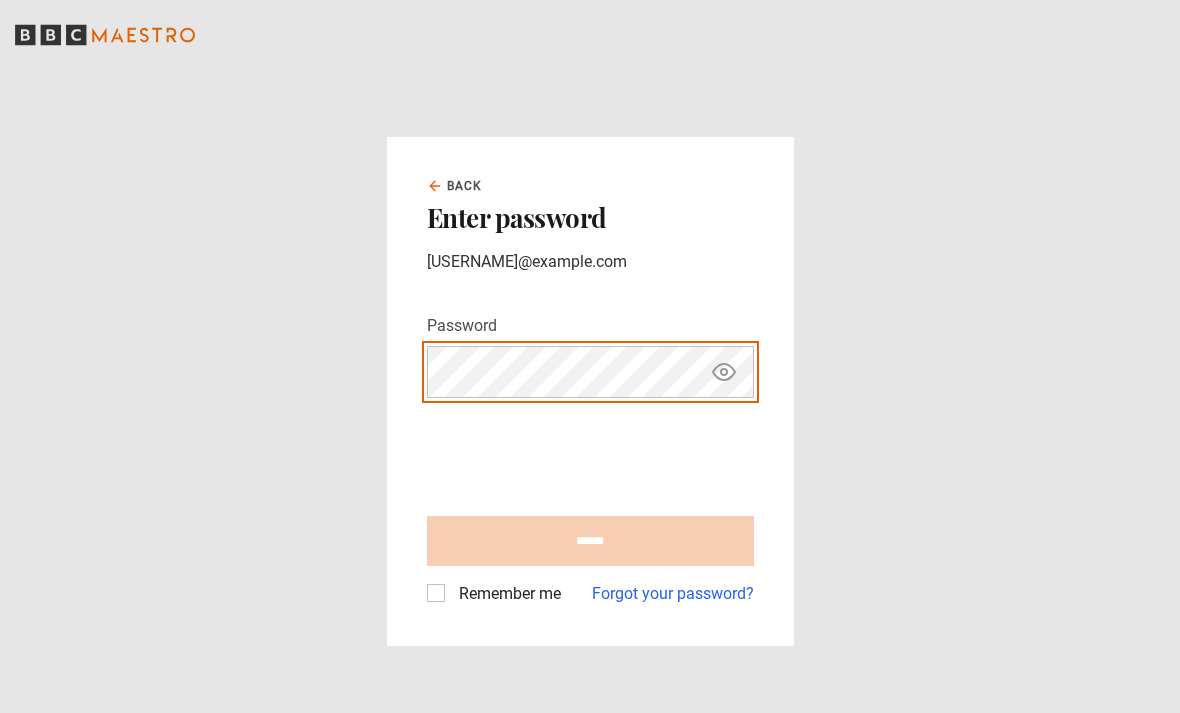 scroll, scrollTop: 0, scrollLeft: 0, axis: both 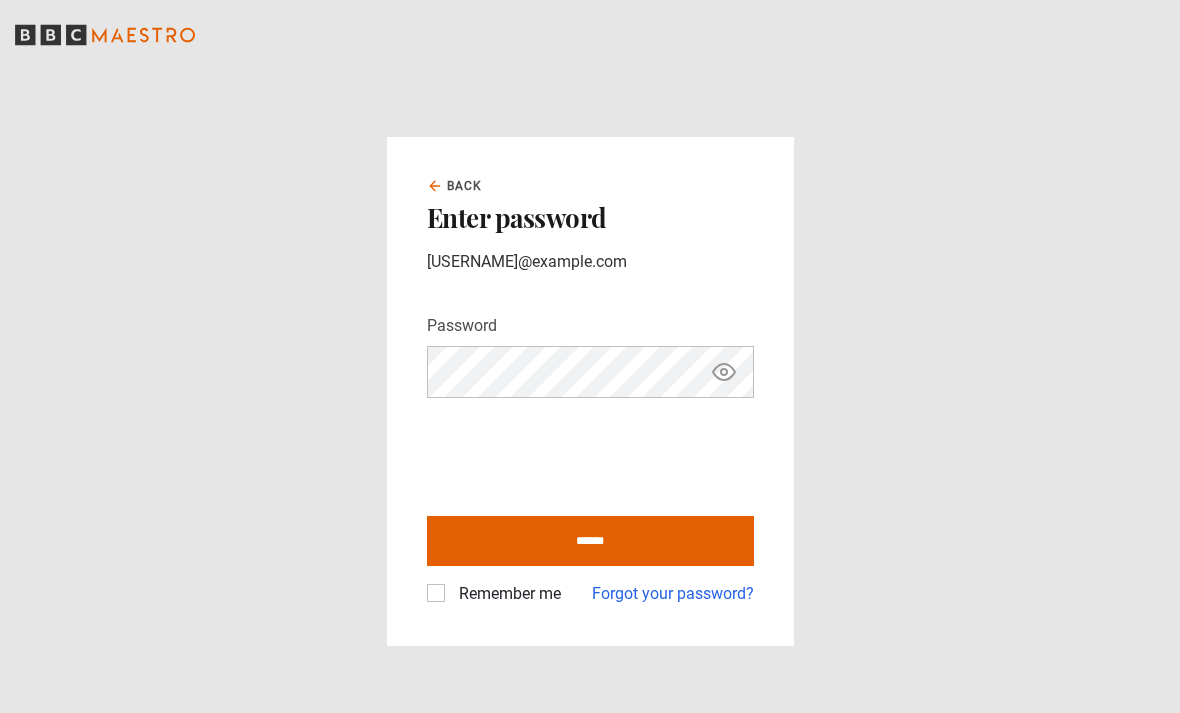 click on "******" at bounding box center [590, 541] 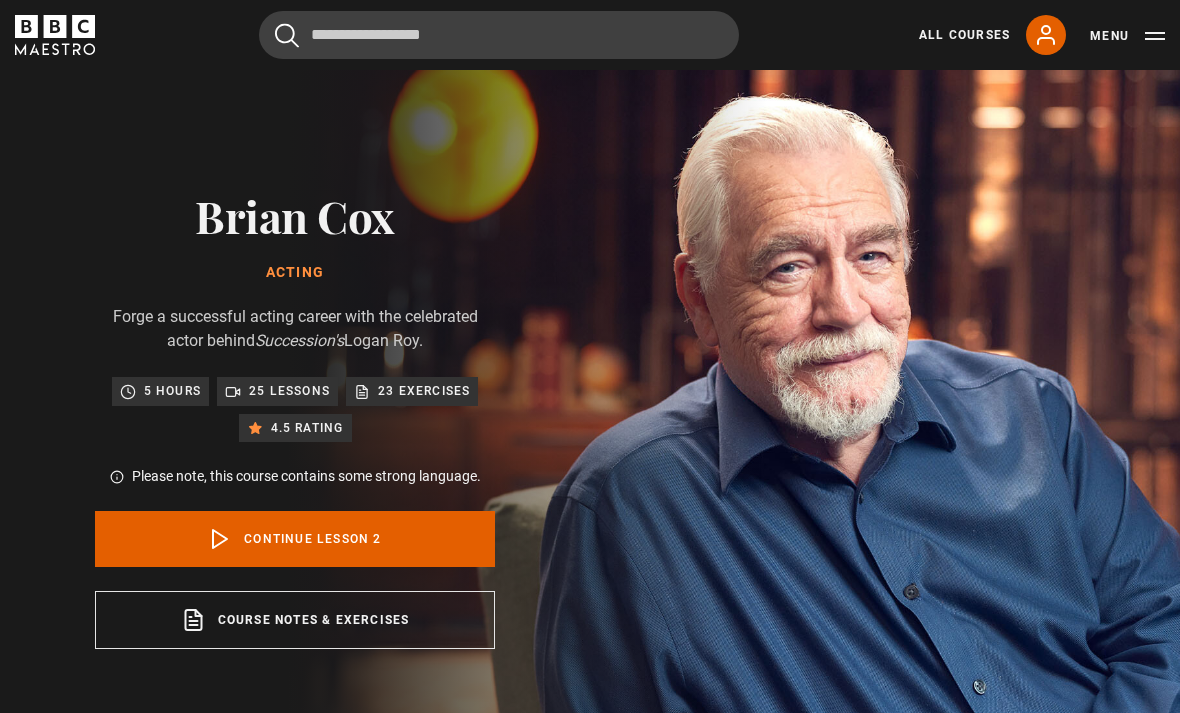 scroll, scrollTop: 787, scrollLeft: 0, axis: vertical 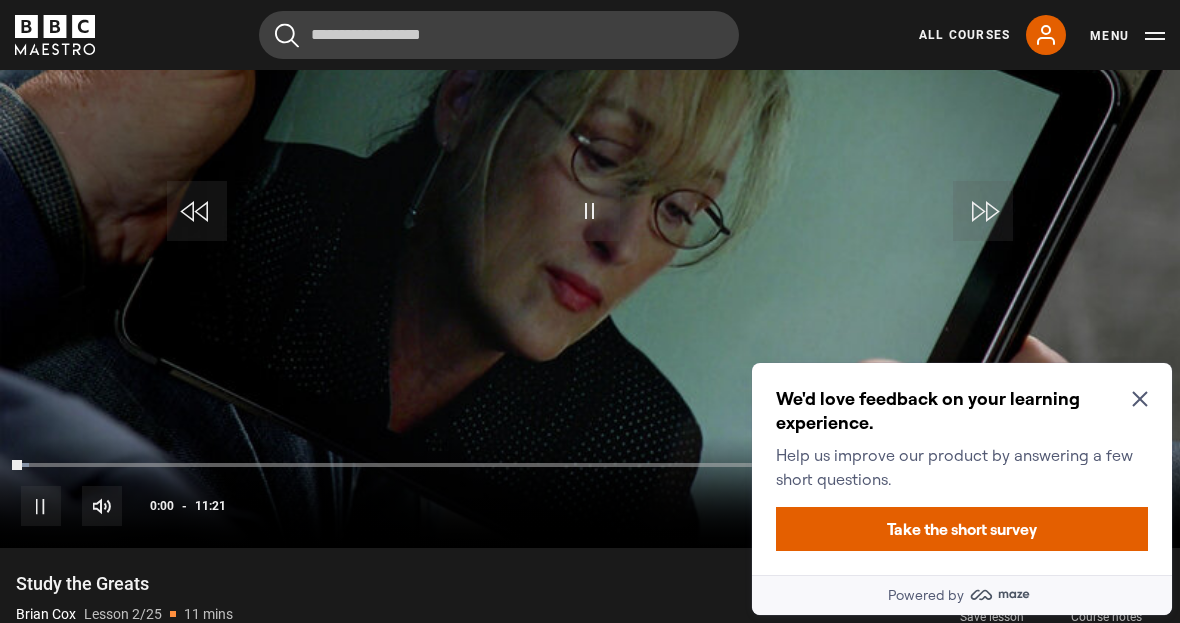 click 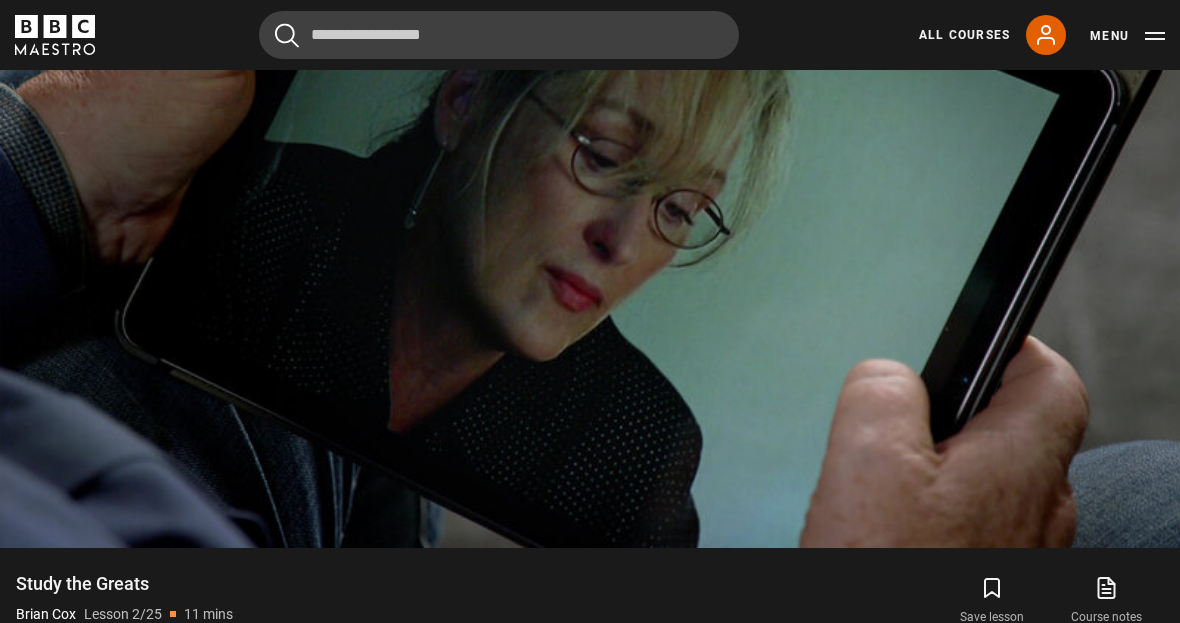 click on "Video Player is loading. Play Lesson Study the Greats 10s Skip Back 10 seconds Pause 10s Skip Forward 10 seconds Loaded :  2.20% Pause Mute Current Time  0:01 - Duration  11:21
Brian Cox
Lesson 2
Study the Greats
1x Playback Rate 2x 1.5x 1x , selected 0.5x Captions captions off , selected English  Captions This is a modal window.
Lesson Completed
Up next
Student Q&A
Cancel
Do you want to save this lesson?
Save lesson" at bounding box center [590, 216] 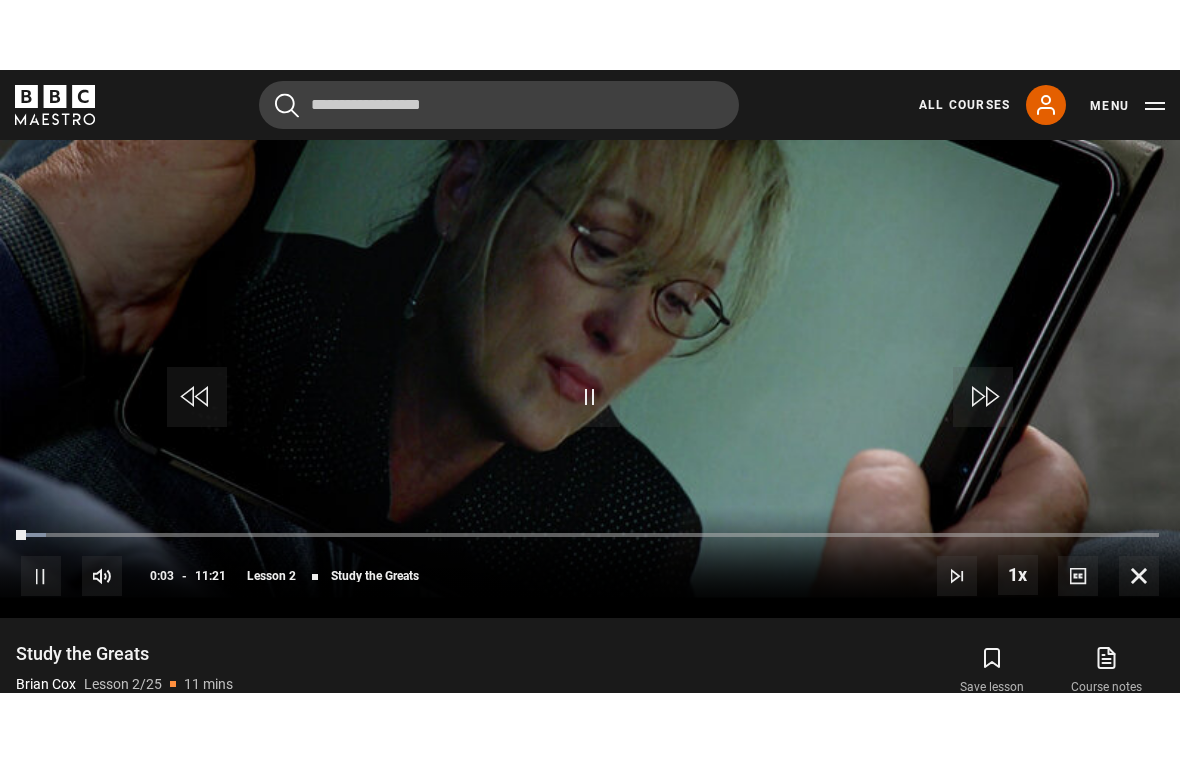 scroll, scrollTop: 24, scrollLeft: 0, axis: vertical 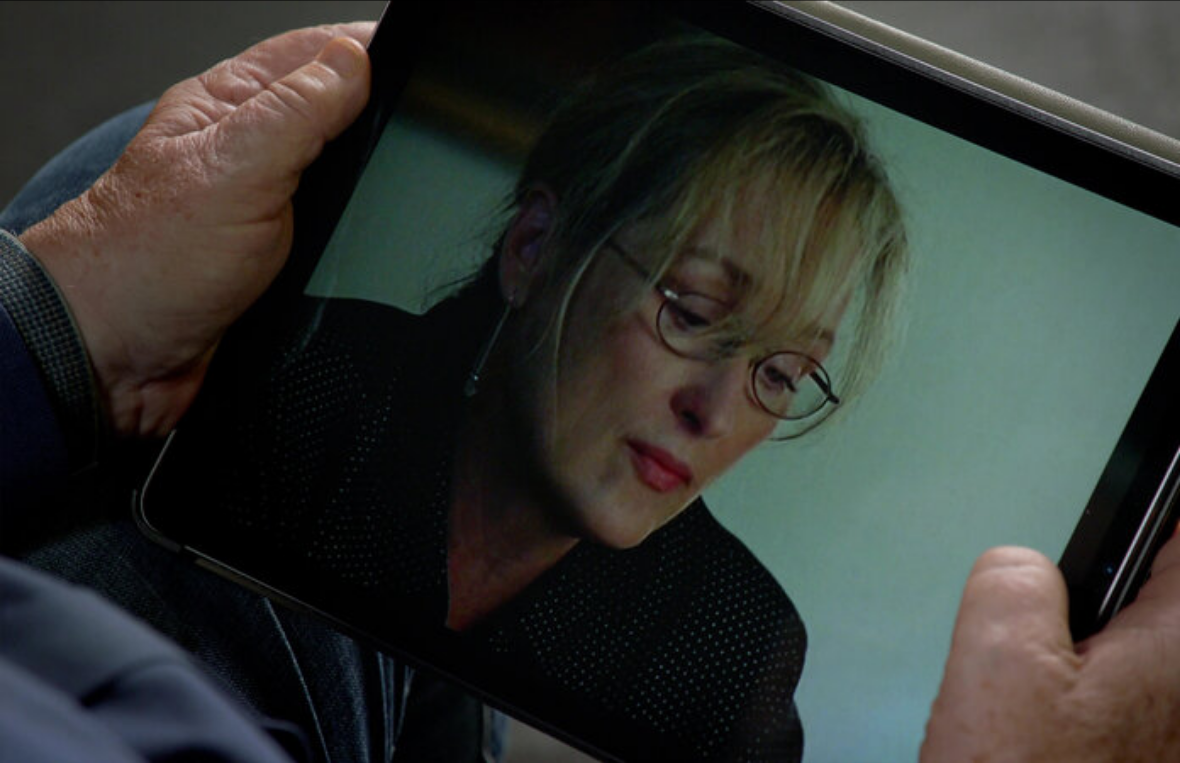 click on "Video Player is loading. Play Lesson Study the Greats 10s Skip Back 10 seconds Pause 10s Skip Forward 10 seconds Loaded :  45.48% Pause Mute Current Time  4:18 - Duration  11:21
Brian Cox
Lesson 2
Study the Greats
1x Playback Rate 2x 1.5x 1x , selected 0.5x Captions captions off , selected English  Captions This is a modal window.
Lesson Completed
Up next
Student Q&A
Cancel
Do you want to save this lesson?
Save lesson" at bounding box center [590, 381] 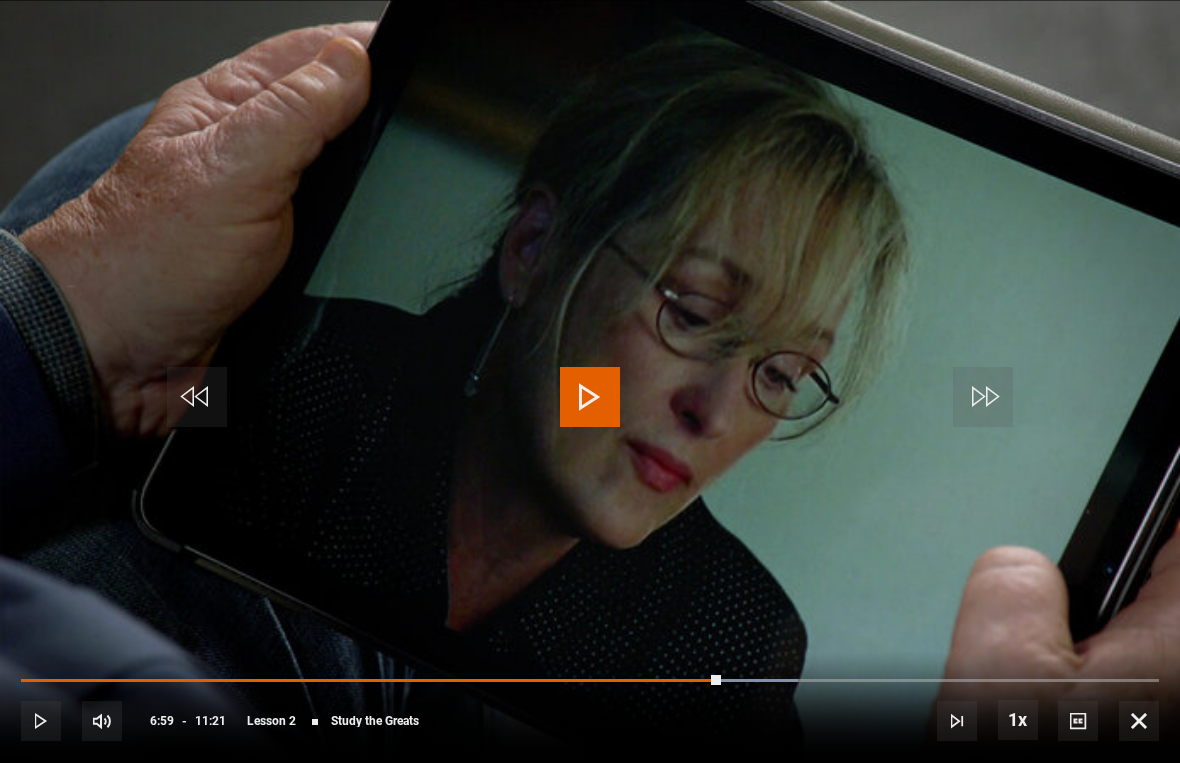 click on "Video Player is loading. Play Lesson Study the Greats 10s Skip Back 10 seconds Play 10s Skip Forward 10 seconds Loaded :  68.25% Play Mute Current Time  6:59 - Duration  11:21
Brian Cox
Lesson 2
Study the Greats
1x Playback Rate 2x 1.5x 1x , selected 0.5x Captions captions off , selected English  Captions This is a modal window.
Lesson Completed
Up next
Student Q&A
Cancel
Do you want to save this lesson?
Save lesson
Rewatch" at bounding box center (590, 381) 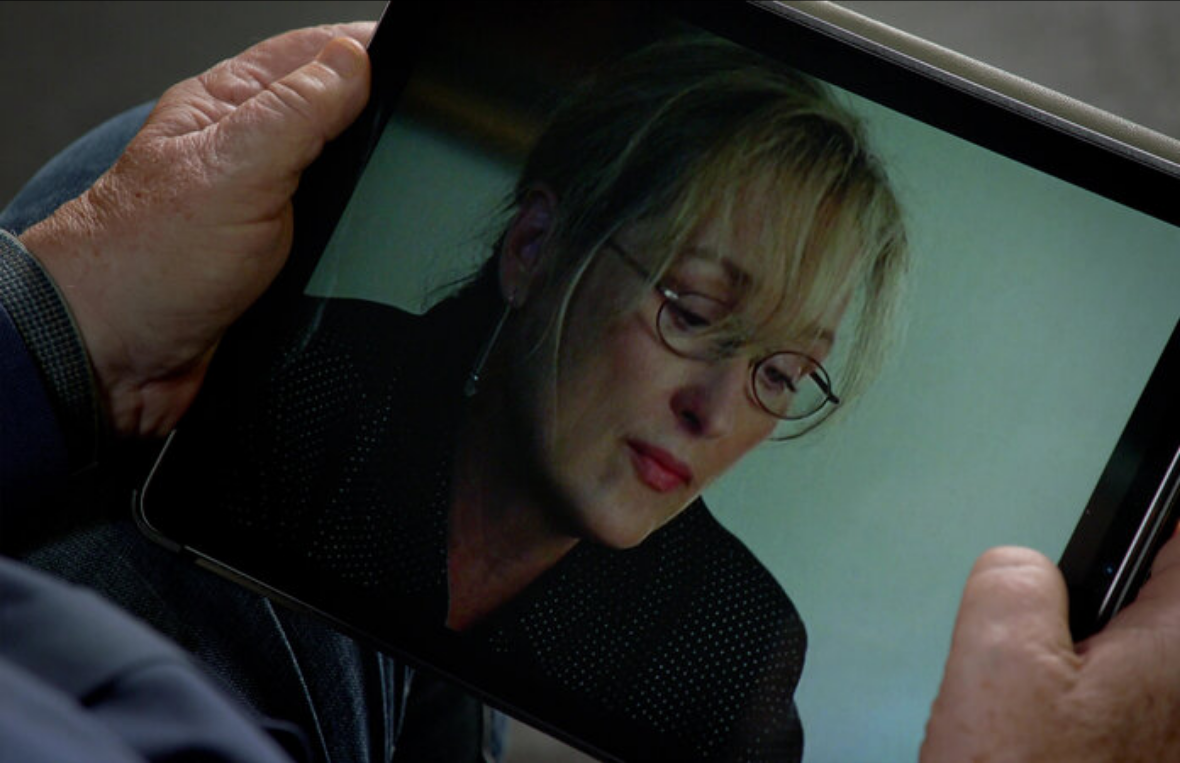 click on "Video Player is loading. Play Lesson Study the Greats 10s Skip Back 10 seconds Pause 10s Skip Forward 10 seconds Loaded :  86.62% Pause Mute Current Time  9:06 - Duration  11:21
Brian Cox
Lesson 2
Study the Greats
1x Playback Rate 2x 1.5x 1x , selected 0.5x Captions captions off , selected English  Captions This is a modal window.
Lesson Completed
Up next
Student Q&A
Cancel
Do you want to save this lesson?
Save lesson" at bounding box center (590, 381) 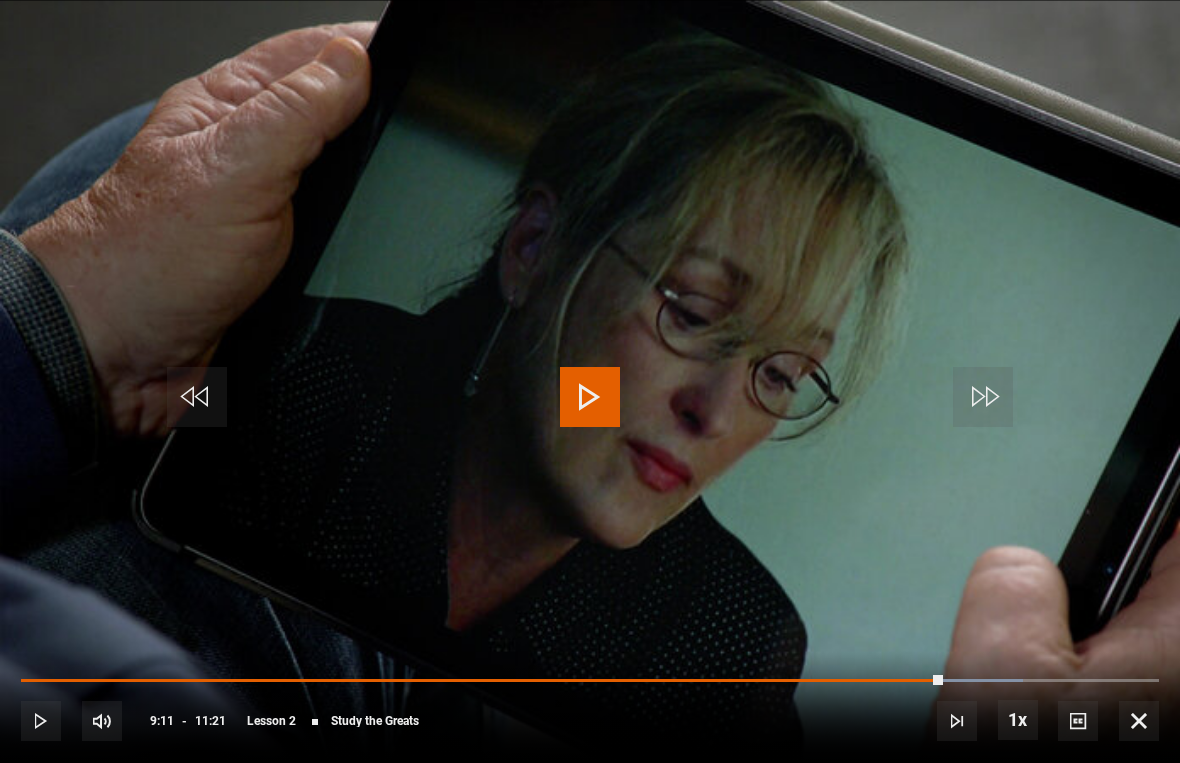 click on "Video Player is loading. Play Lesson Study the Greats 10s Skip Back 10 seconds Play 10s Skip Forward 10 seconds Loaded :  88.06% Play Mute Current Time  9:11 - Duration  11:21
Brian Cox
Lesson 2
Study the Greats
1x Playback Rate 2x 1.5x 1x , selected 0.5x Captions captions off , selected English  Captions This is a modal window.
Lesson Completed
Up next
Student Q&A
Cancel
Do you want to save this lesson?
Save lesson
Rewatch" at bounding box center [590, 381] 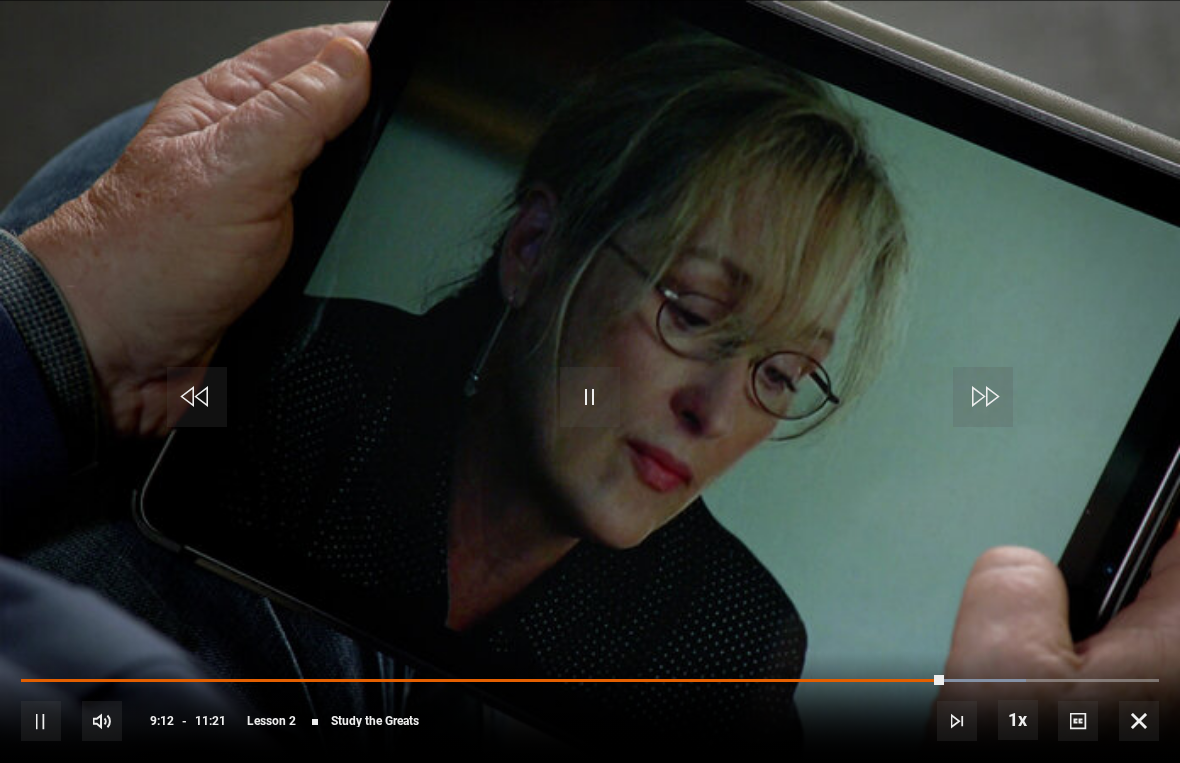 click on "Video Player is loading. Play Lesson Study the Greats 10s Skip Back 10 seconds Pause 10s Skip Forward 10 seconds Loaded :  88.28% Pause Mute Current Time  9:12 - Duration  11:21
Brian Cox
Lesson 2
Study the Greats
1x Playback Rate 2x 1.5x 1x , selected 0.5x Captions captions off , selected English  Captions This is a modal window.
Lesson Completed
Up next
Student Q&A
Cancel
Do you want to save this lesson?
Save lesson" at bounding box center (590, 381) 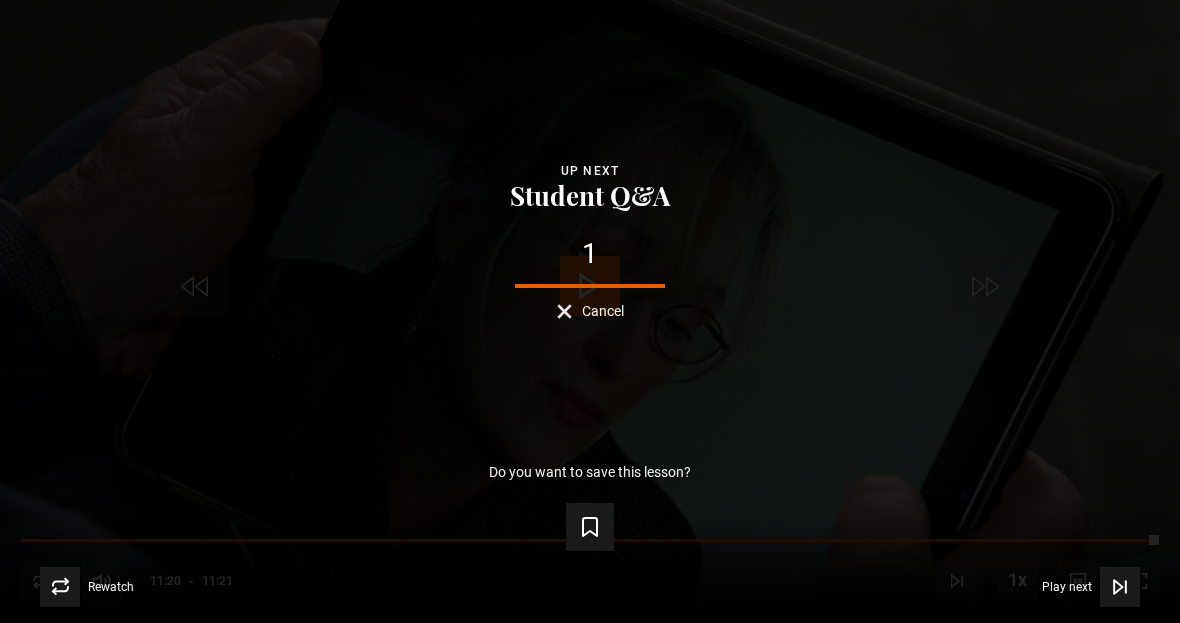 scroll, scrollTop: 1073, scrollLeft: 0, axis: vertical 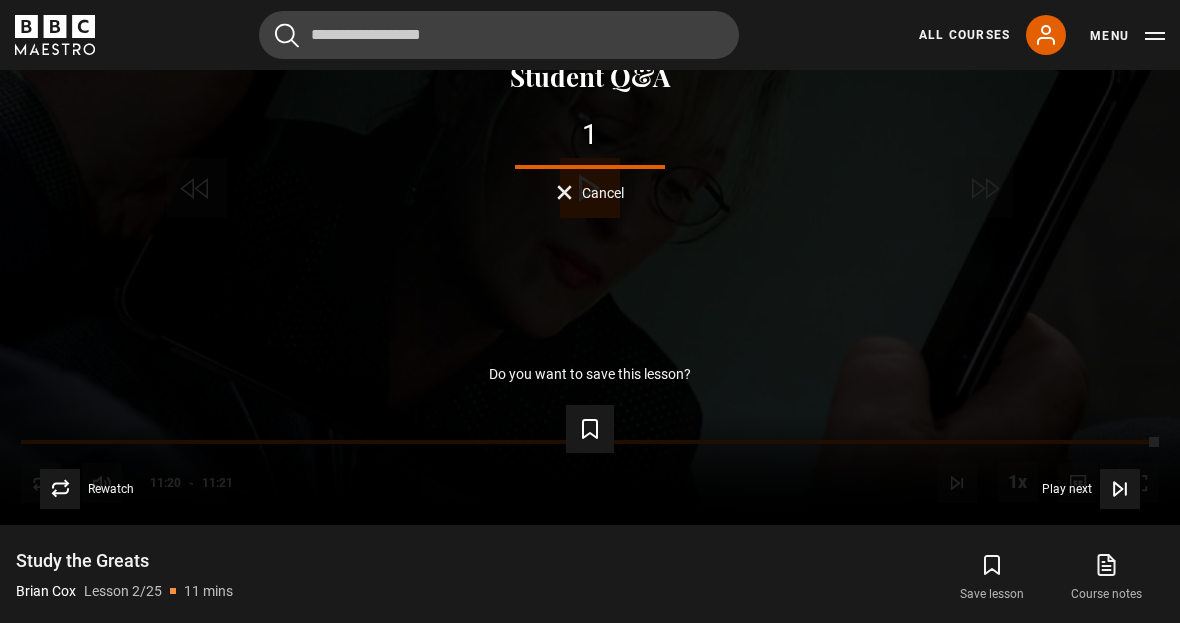click on "Lesson Completed
Up next
Student Q&A
1
Cancel
Do you want to save this lesson?
Save lesson
Rewatch
Rewatch
Play next
Play next" at bounding box center [590, 193] 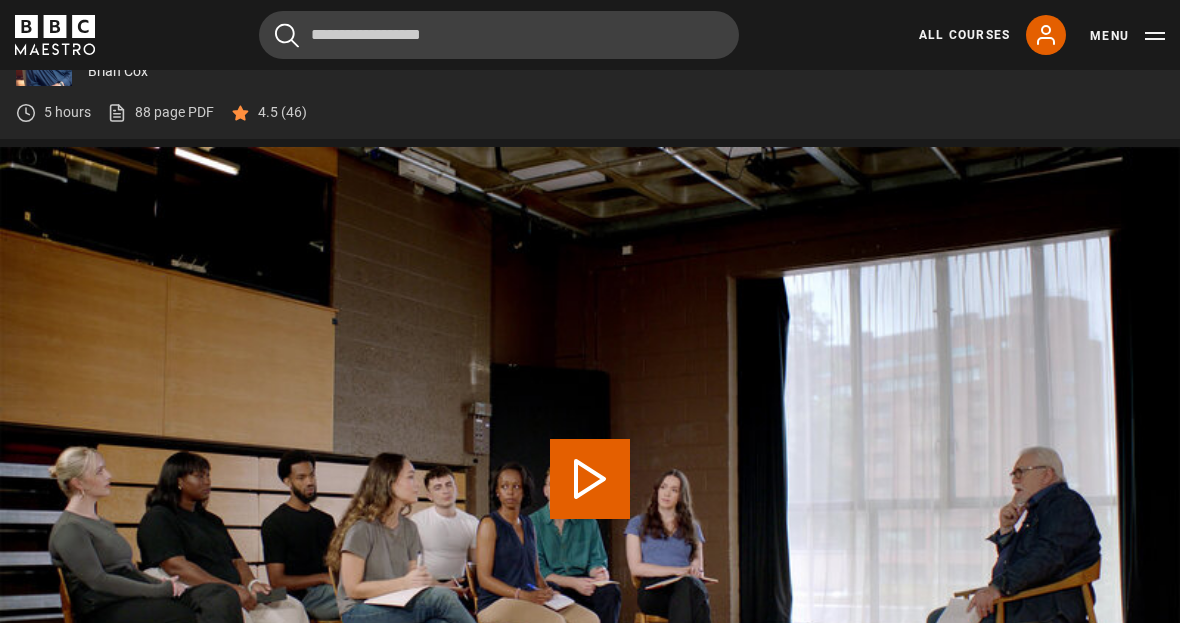 scroll, scrollTop: 787, scrollLeft: 0, axis: vertical 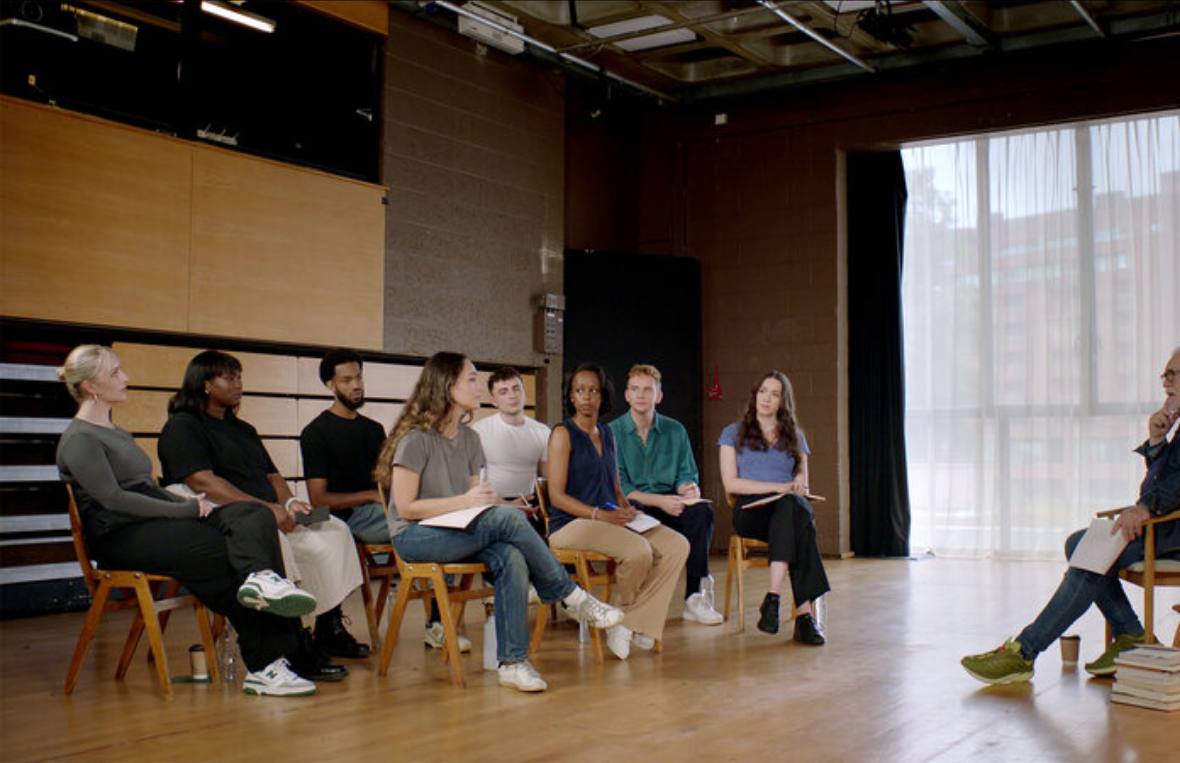 click on "Video Player is loading. Play Lesson Student Q&A 10s Skip Back 10 seconds Pause 10s Skip Forward 10 seconds Loaded :  21.78% Pause Mute Current Time  2:03 - Duration  12:59
[PERSON]
Lesson 3
Student Q&A
1x Playback Rate 2x 1.5x 1x , selected 0.5x Captions captions off , selected English  Captions This is a modal window.
Lesson Completed
Up next
Find your confidence and feel good
Cancel
Do you want to save this lesson?
Save lesson" at bounding box center [590, 381] 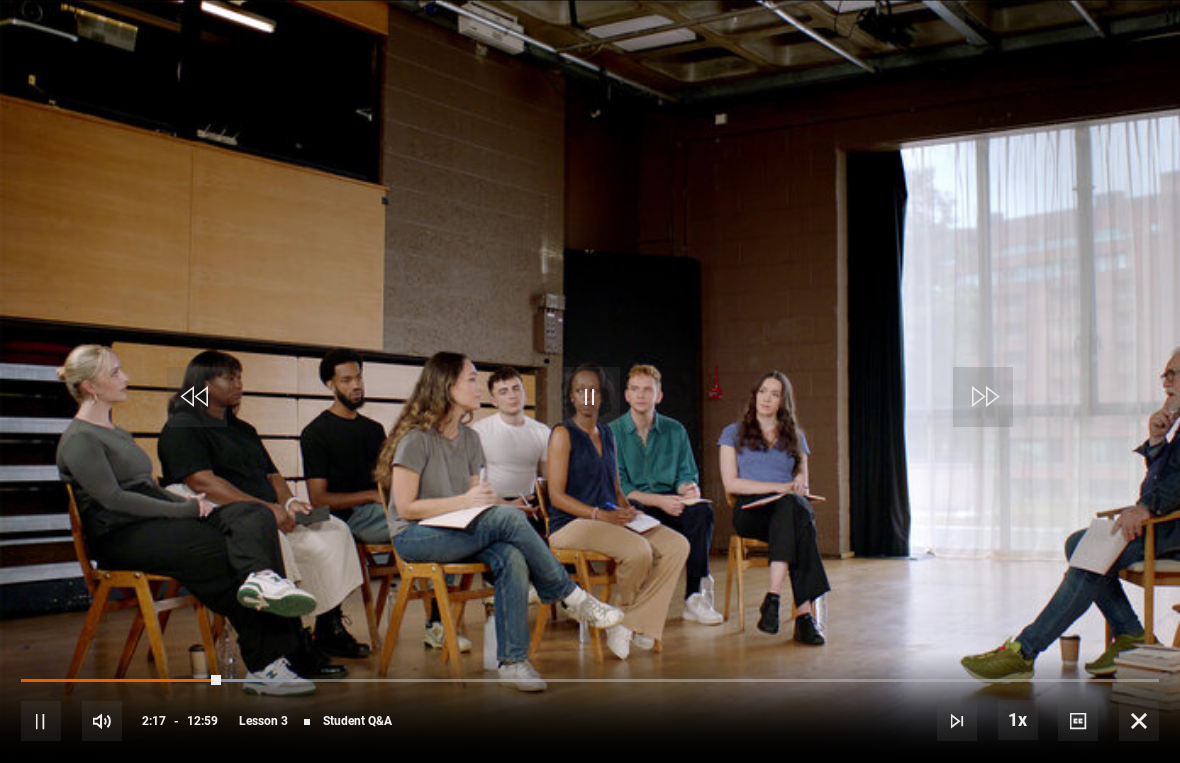click on "Video Player is loading. Play Lesson Student Q&A 10s Skip Back 10 seconds Pause 10s Skip Forward 10 seconds Loaded :  23.73% Pause Mute Current Time  2:17 - Duration  12:59
[PERSON]
Lesson 3
Student Q&A
1x Playback Rate 2x 1.5x 1x , selected 0.5x Captions captions off , selected English  Captions This is a modal window.
Lesson Completed
Up next
Find your confidence and feel good
Cancel
Do you want to save this lesson?
Save lesson" at bounding box center (590, 381) 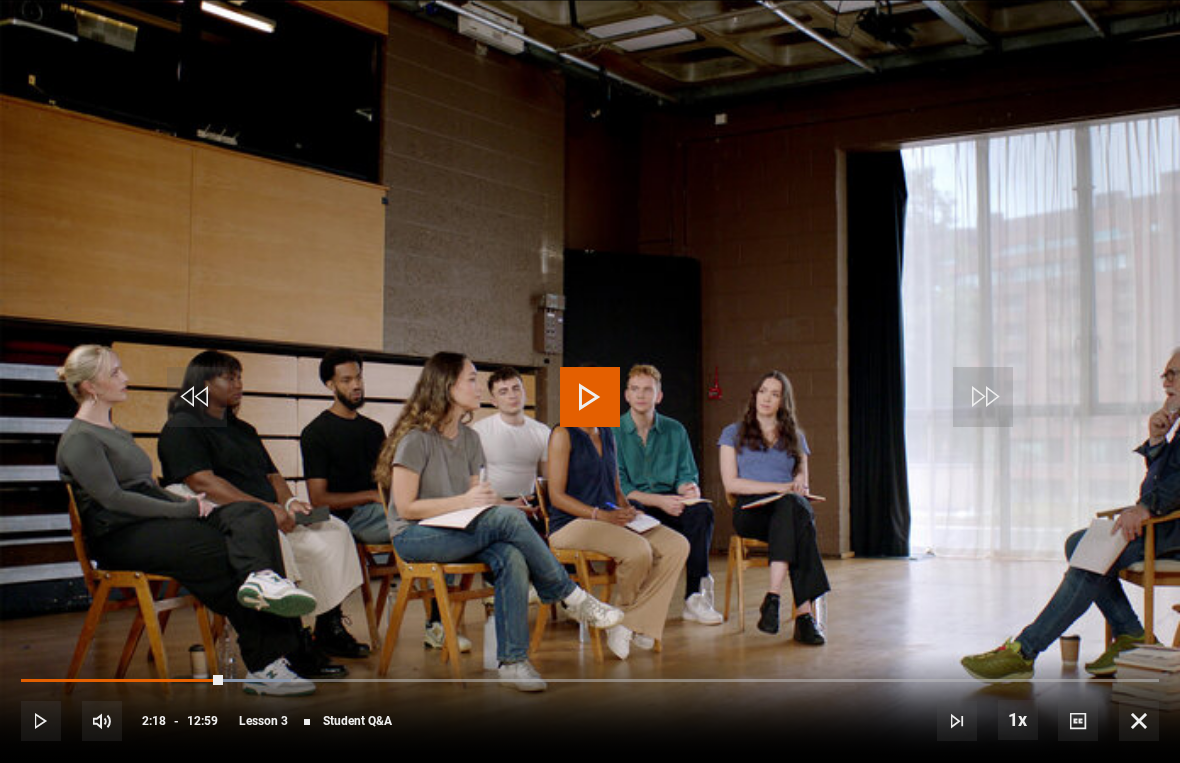 click on "Video Player is loading. Play Lesson Student Q&A 10s Skip Back 10 seconds Play 10s Skip Forward 10 seconds Loaded :  23.73% Play Mute Current Time  2:18 - Duration  12:59
[PERSON]
Lesson 3
Student Q&A
1x Playback Rate 2x 1.5x 1x , selected 0.5x Captions captions off , selected English  Captions This is a modal window.
Lesson Completed
Up next
Find your confidence and feel good
Cancel
Do you want to save this lesson?
Save lesson
Rewatch" at bounding box center [590, 381] 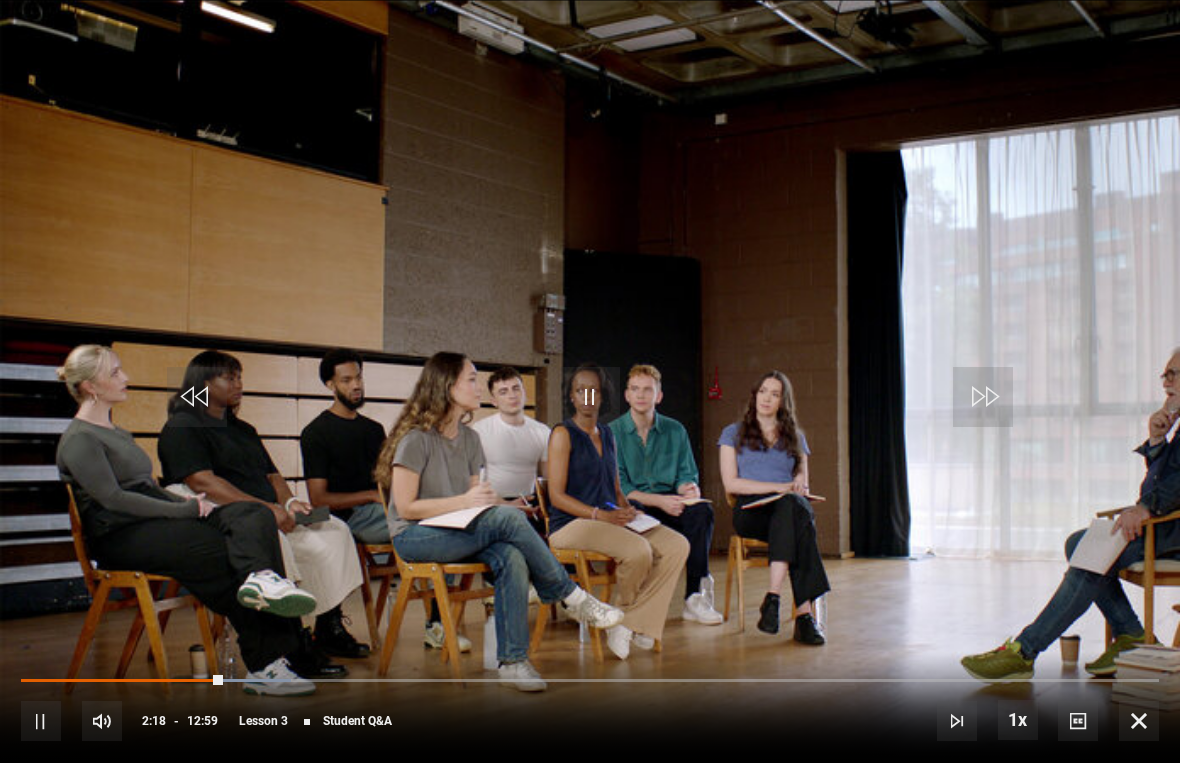 click on "Video Player is loading. Play Lesson Student Q&A 10s Skip Back 10 seconds Pause 10s Skip Forward 10 seconds Loaded :  23.73% Pause Mute Current Time  2:18 - Duration  12:59
[PERSON]
Lesson 3
Student Q&A
1x Playback Rate 2x 1.5x 1x , selected 0.5x Captions captions off , selected English  Captions This is a modal window.
Lesson Completed
Up next
Find your confidence and feel good
Cancel
Do you want to save this lesson?
Save lesson" at bounding box center [590, 381] 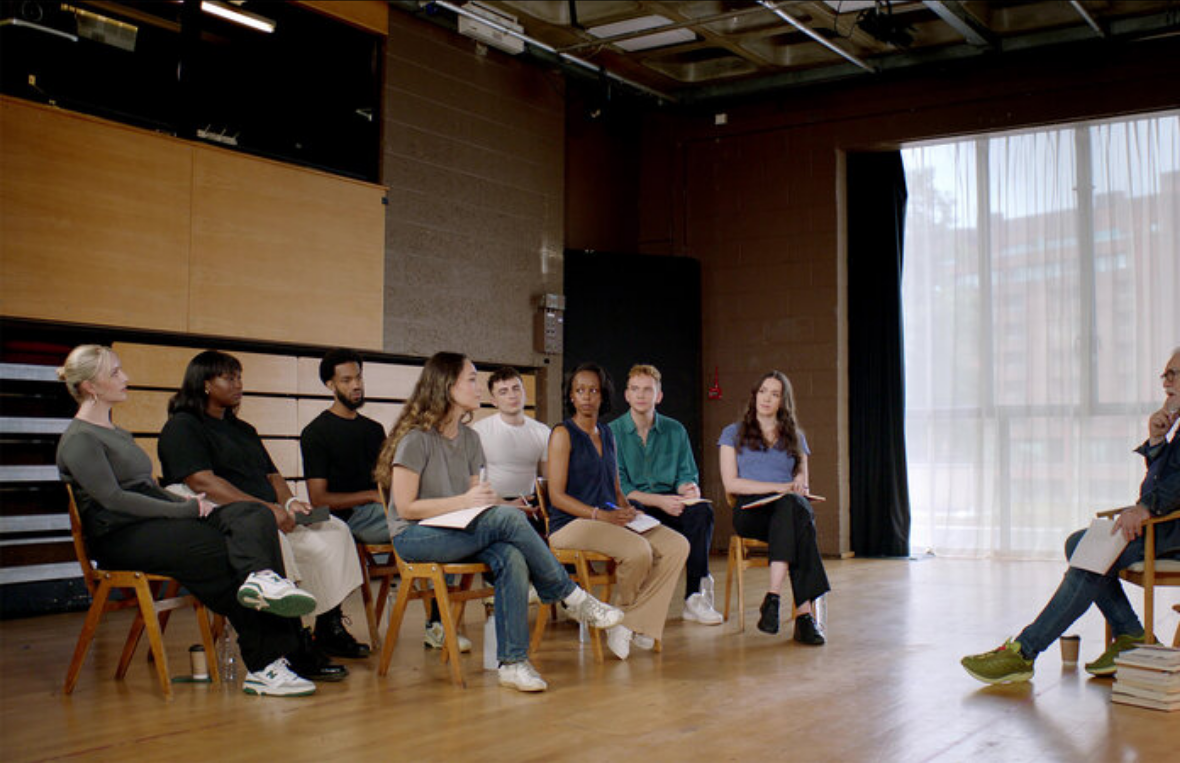 click on "Video Player is loading. Play Lesson Student Q&A 10s Skip Back 10 seconds Pause 10s Skip Forward 10 seconds Loaded :  34.00% Pause Mute Current Time  3:36 - Duration  12:59
[FIRST] [LAST]
Lesson 3
Student Q&A
1x Playback Rate 2x 1.5x 1x , selected 0.5x Captions captions off , selected English  Captions This is a modal window.
Lesson Completed
Up next
Find your confidence and feel good
Cancel
Do you want to save this lesson?
Save lesson" at bounding box center [590, 381] 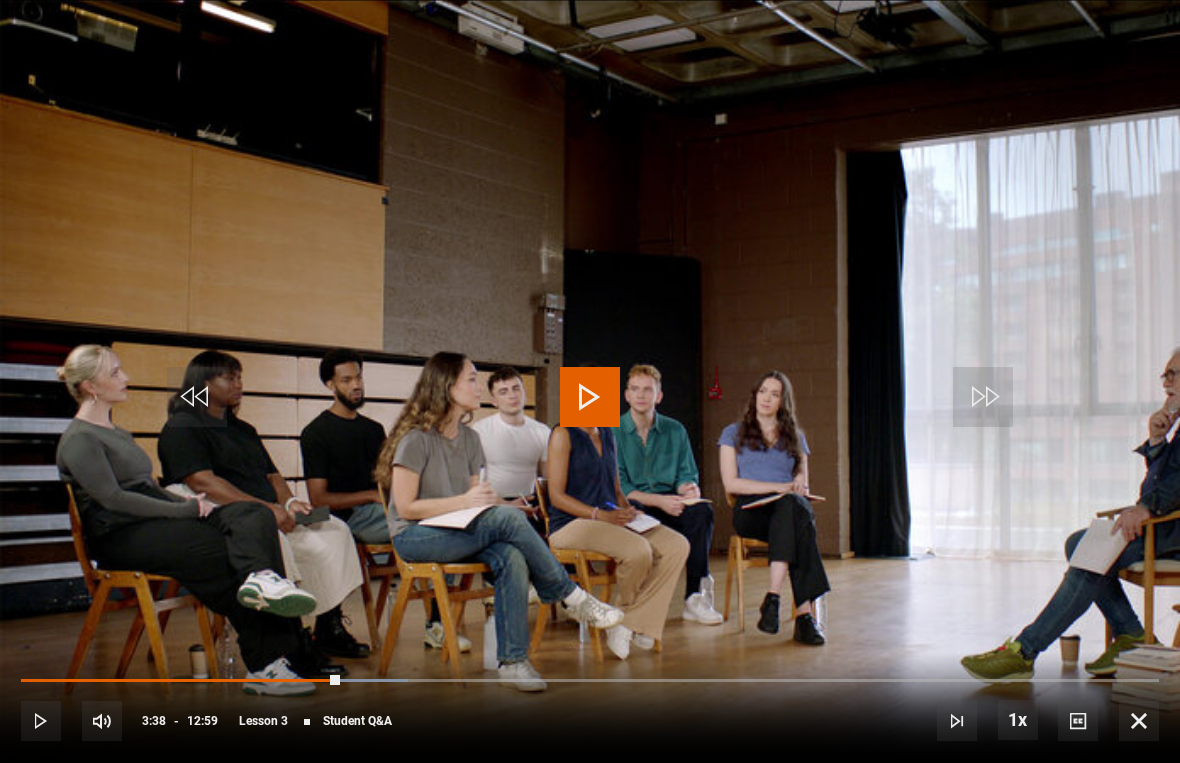 click on "Video Player is loading. Play Lesson Student Q&A 10s Skip Back 10 seconds Play 10s Skip Forward 10 seconds Loaded :  34.00% Play Mute Current Time  3:38 - Duration  12:59
[PERSON]
Lesson 3
Student Q&A
1x Playback Rate 2x 1.5x 1x , selected 0.5x Captions captions off , selected English  Captions This is a modal window.
Lesson Completed
Up next
Find your confidence and feel good
Cancel
Do you want to save this lesson?
Save lesson
Rewatch" at bounding box center [590, 381] 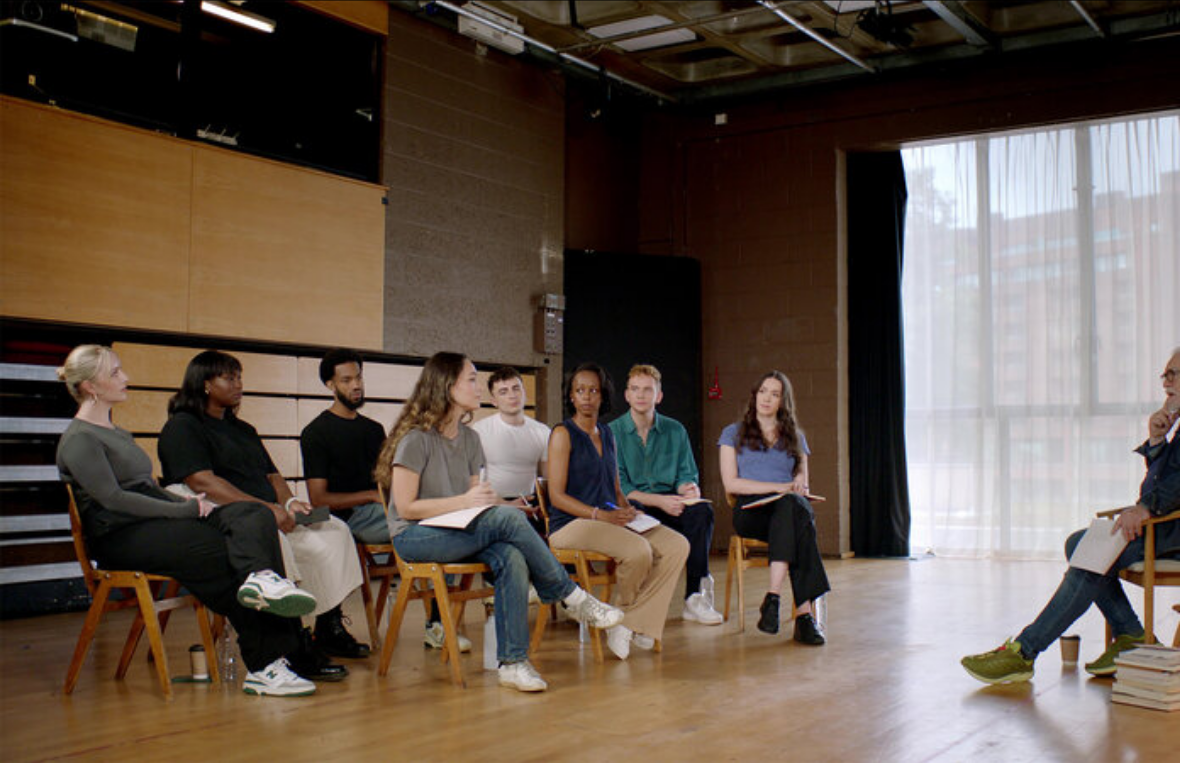 click on "Video Player is loading. Play Lesson Student Q&A 10s Skip Back 10 seconds Pause 10s Skip Forward 10 seconds Loaded :  66.74% Pause Mute Current Time  7:54 - Duration  12:59
[FIRST] [LAST]
Lesson 3
Student Q&A
1x Playback Rate 2x 1.5x 1x , selected 0.5x Captions captions off , selected English  Captions This is a modal window.
Lesson Completed
Up next
Find your confidence and feel good
Cancel
Do you want to save this lesson?
Save lesson" at bounding box center [590, 381] 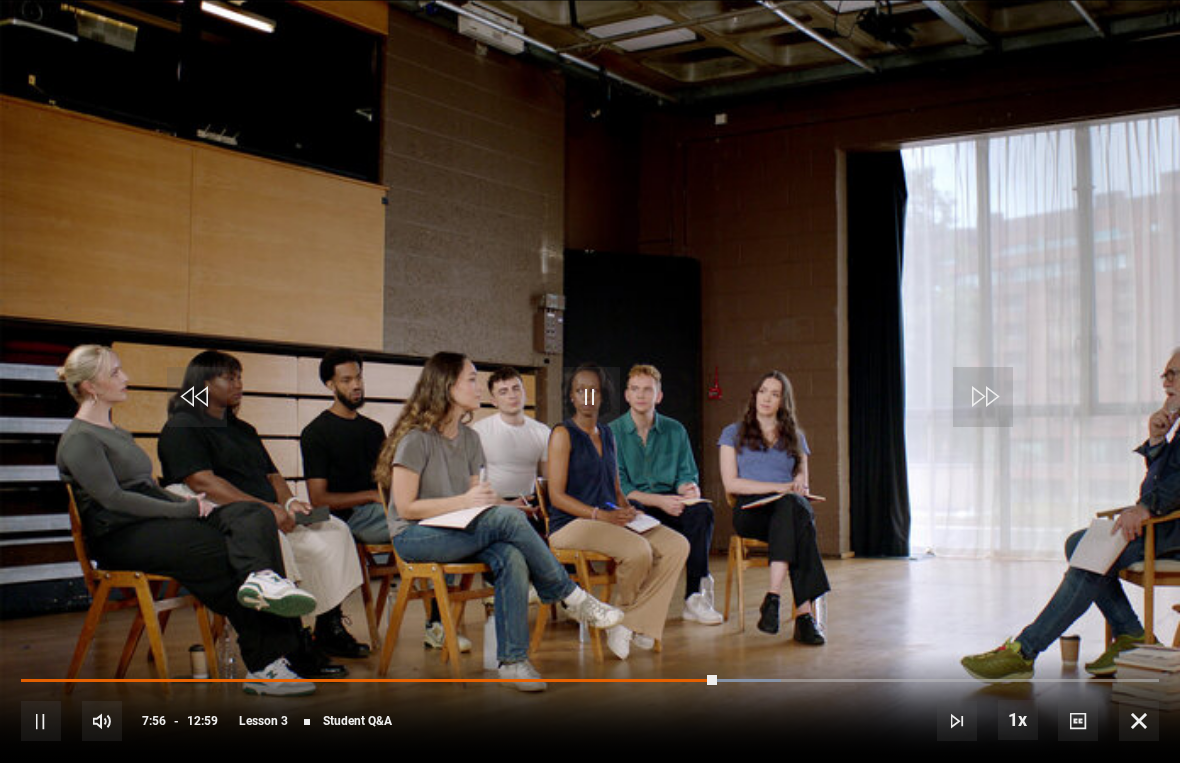 click on "Video Player is loading. Play Lesson Student Q&A 10s Skip Back 10 seconds Pause 10s Skip Forward 10 seconds Loaded :  66.74% Pause Mute Current Time  7:56 - Duration  12:59
[FIRST] [LAST]
Lesson 3
Student Q&A
1x Playback Rate 2x 1.5x 1x , selected 0.5x Captions captions off , selected English  Captions This is a modal window.
Lesson Completed
Up next
Find your confidence and feel good
Cancel
Do you want to save this lesson?
Save lesson" at bounding box center [590, 381] 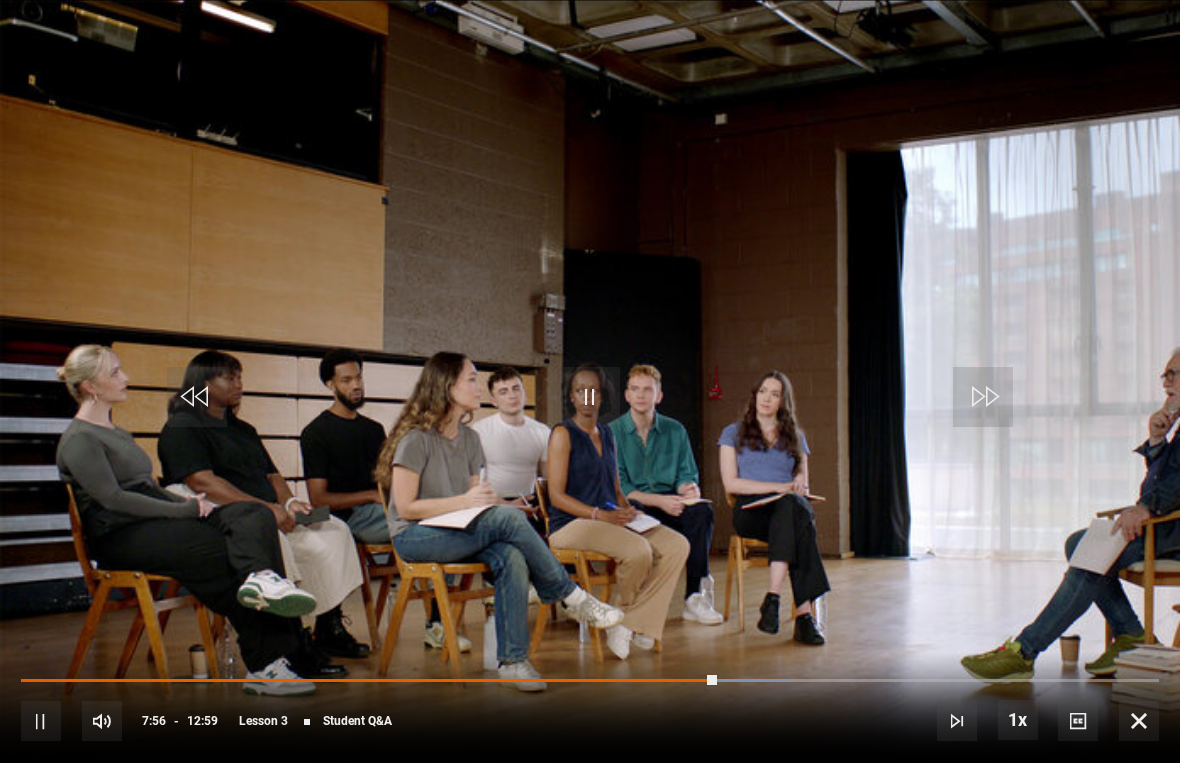 click on "Video Player is loading. Play Lesson Student Q&A 10s Skip Back 10 seconds Pause 10s Skip Forward 10 seconds Loaded :  67.76% Pause Mute Current Time  7:56 - Duration  12:59
[PERSON]
Lesson 3
Student Q&A
1x Playback Rate 2x 1.5x 1x , selected 0.5x Captions captions off , selected English  Captions This is a modal window.
Lesson Completed
Up next
Find your confidence and feel good
Cancel
Do you want to save this lesson?
Save lesson" at bounding box center (590, 381) 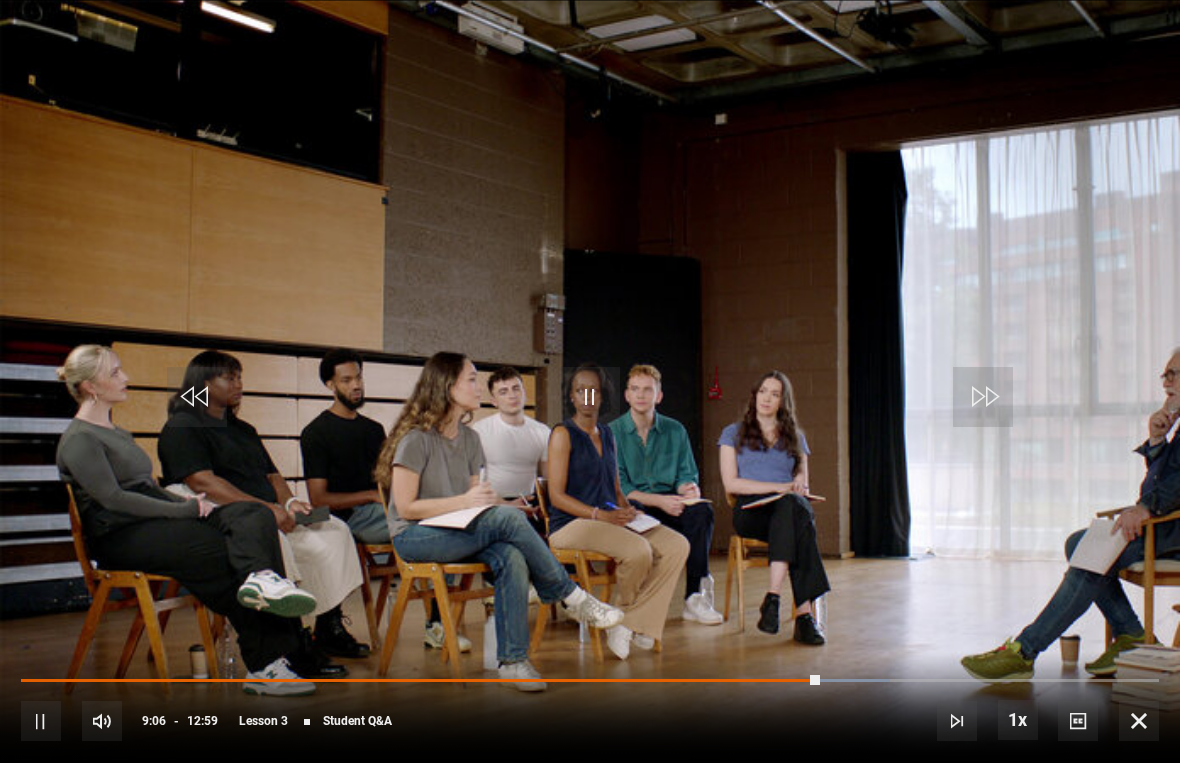 click on "Video Player is loading. Play Lesson Student Q&A 10s Skip Back 10 seconds Pause 10s Skip Forward 10 seconds Loaded :  76.33% Pause Mute Current Time  9:06 - Duration  12:59
[PERSON]
Lesson 3
Student Q&A
1x Playback Rate 2x 1.5x 1x , selected 0.5x Captions captions off , selected English  Captions This is a modal window.
Lesson Completed
Up next
Find your confidence and feel good
Cancel
Do you want to save this lesson?
Save lesson" at bounding box center [590, 381] 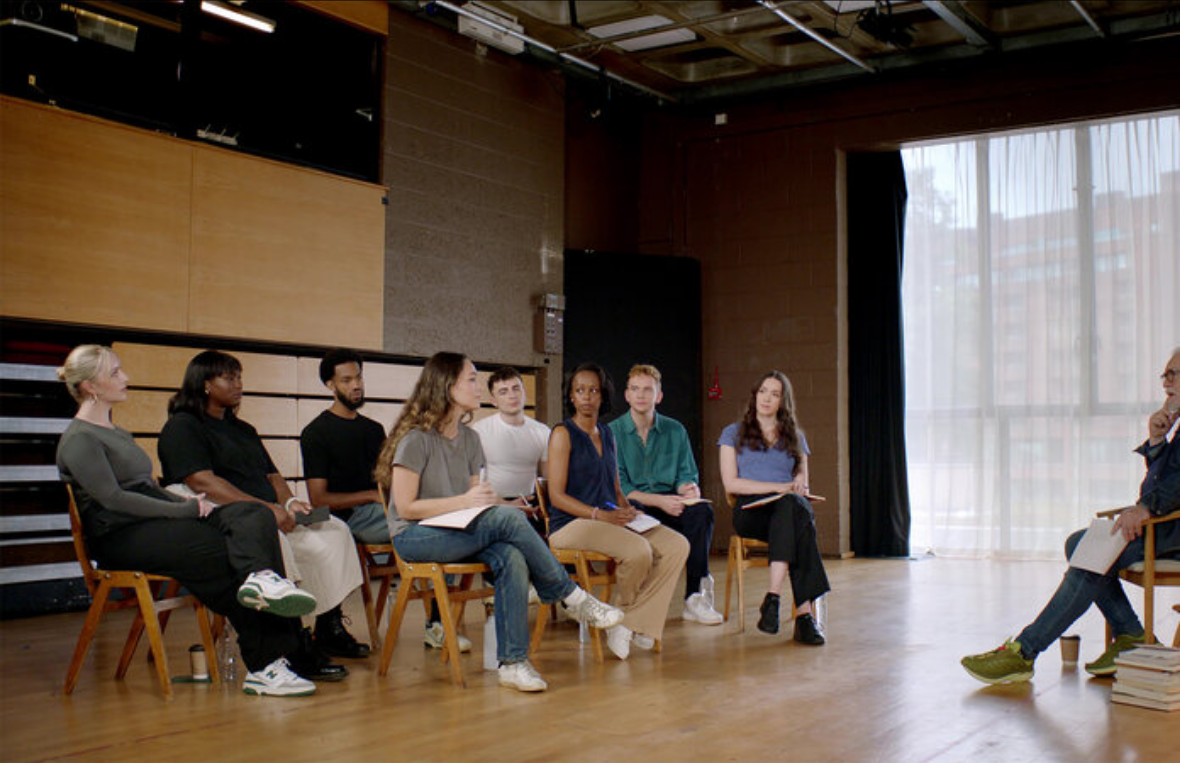click on "Video Player is loading. Play Lesson Student Q&A 10s Skip Back 10 seconds Pause 10s Skip Forward 10 seconds Loaded :  76.33% Pause Mute Current Time  9:09 - Duration  12:59
[FIRST] [LAST]
Lesson 3
Student Q&A
1x Playback Rate 2x 1.5x 1x , selected 0.5x Captions captions off , selected English  Captions This is a modal window.
Lesson Completed
Up next
Find your confidence and feel good
Cancel
Do you want to save this lesson?
Save lesson" at bounding box center [590, 381] 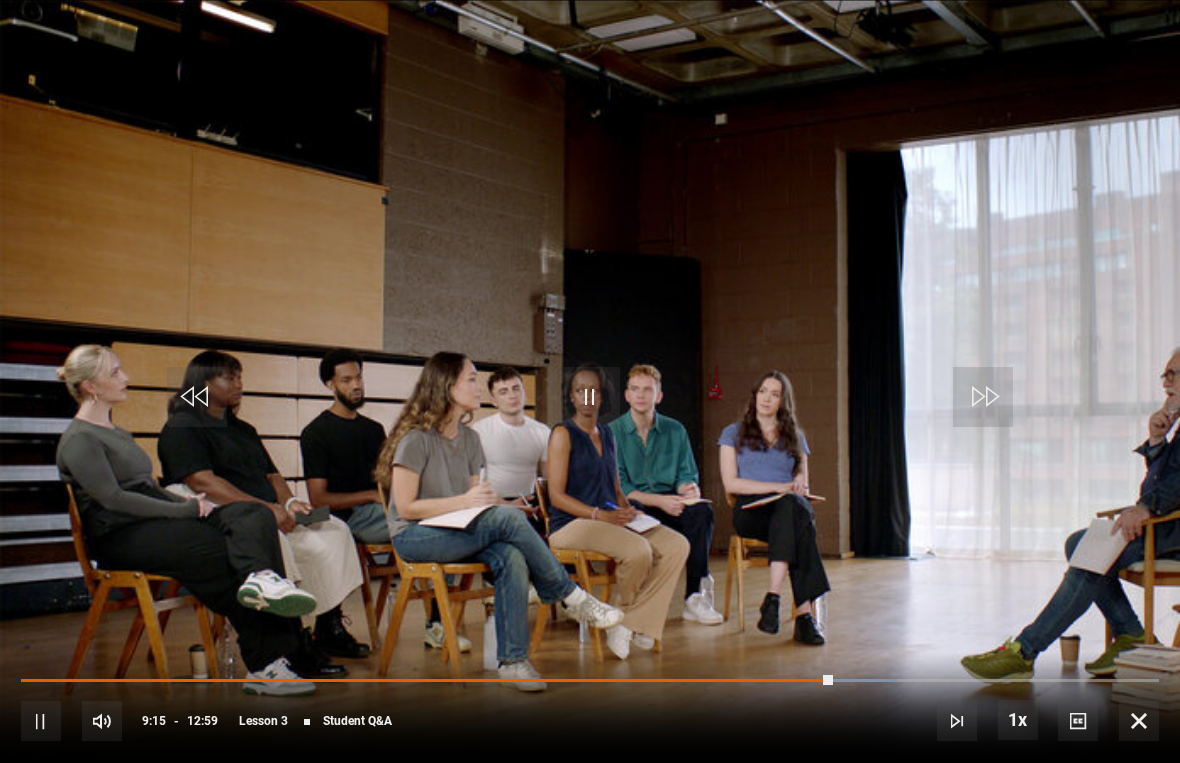 click on "Video Player is loading. Play Lesson Student Q&A 10s Skip Back 10 seconds Pause 10s Skip Forward 10 seconds Loaded :  77.01% Pause Mute Current Time  9:15 - Duration  12:59
[PERSON]
Lesson 3
Student Q&A
1x Playback Rate 2x 1.5x 1x , selected 0.5x Captions captions off , selected English  Captions This is a modal window.
Lesson Completed
Up next
Find your confidence and feel good
Cancel
Do you want to save this lesson?
Save lesson" at bounding box center [590, 381] 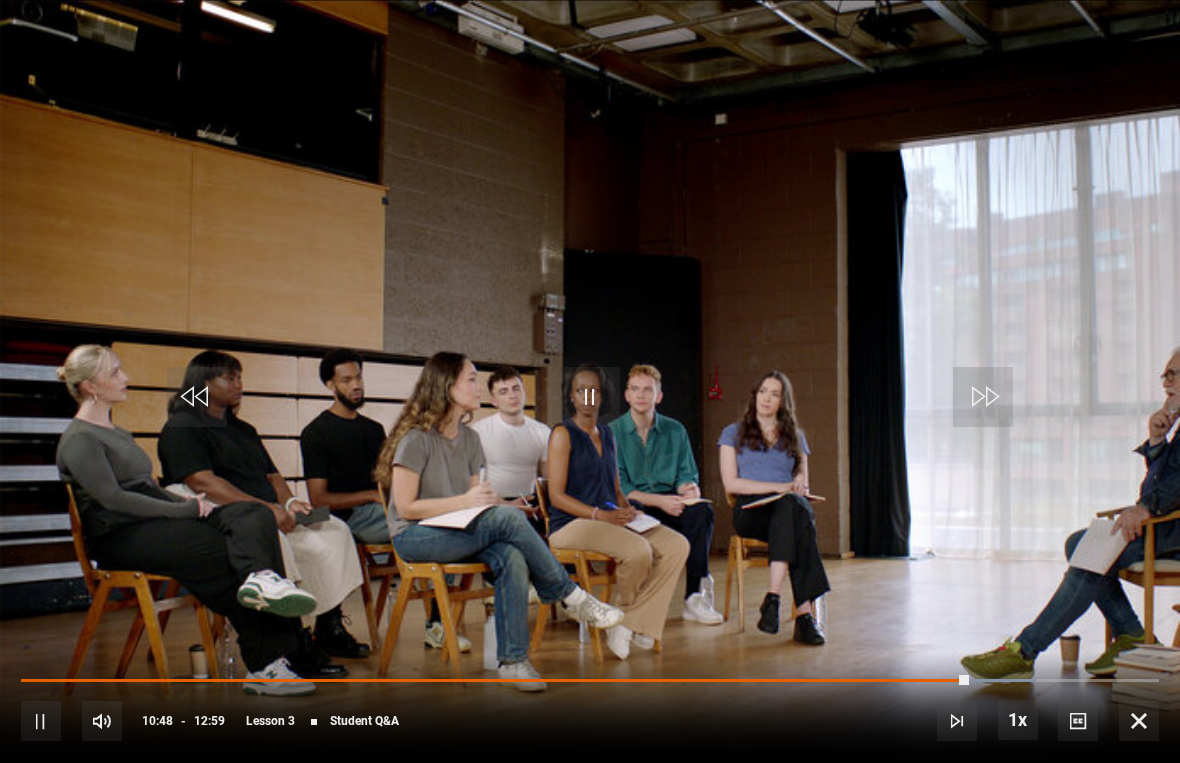 click on "Video Player is loading. Play Lesson Student Q&A 10s Skip Back 10 seconds Pause 10s Skip Forward 10 seconds Loaded :  89.18% Pause Mute Current Time  10:48 - Duration  12:59
[PERSON]
Lesson 3
Student Q&A
1x Playback Rate 2x 1.5x 1x , selected 0.5x Captions captions off , selected English  Captions This is a modal window.
Lesson Completed
Up next
Find your confidence and feel good
Cancel
Do you want to save this lesson?
Save lesson" at bounding box center [590, 381] 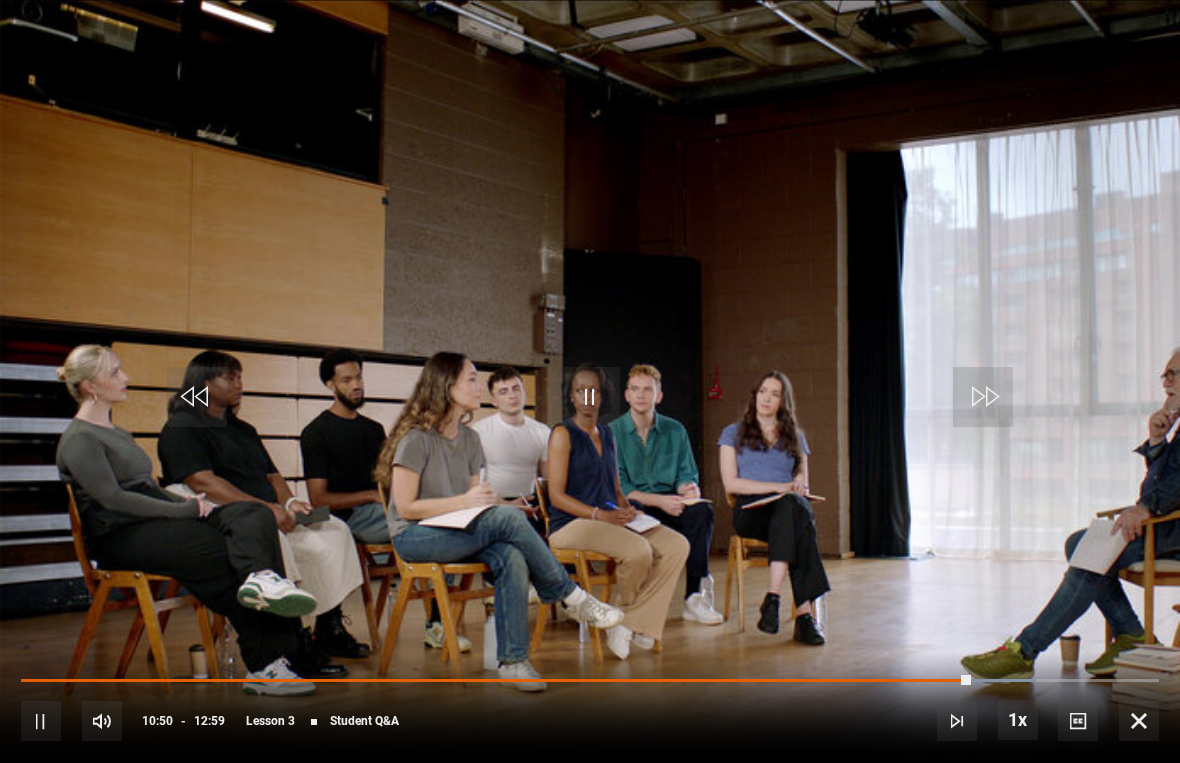 click on "Video Player is loading. Play Lesson Student Q&A 10s Skip Back 10 seconds Pause 10s Skip Forward 10 seconds Loaded :  89.18% Pause Mute Current Time  10:50 - Duration  12:59
[PERSON]
Lesson 3
Student Q&A
1x Playback Rate 2x 1.5x 1x , selected 0.5x Captions captions off , selected English  Captions This is a modal window.
Lesson Completed
Up next
Find your confidence and feel good
Cancel
Do you want to save this lesson?
Save lesson" at bounding box center [590, 381] 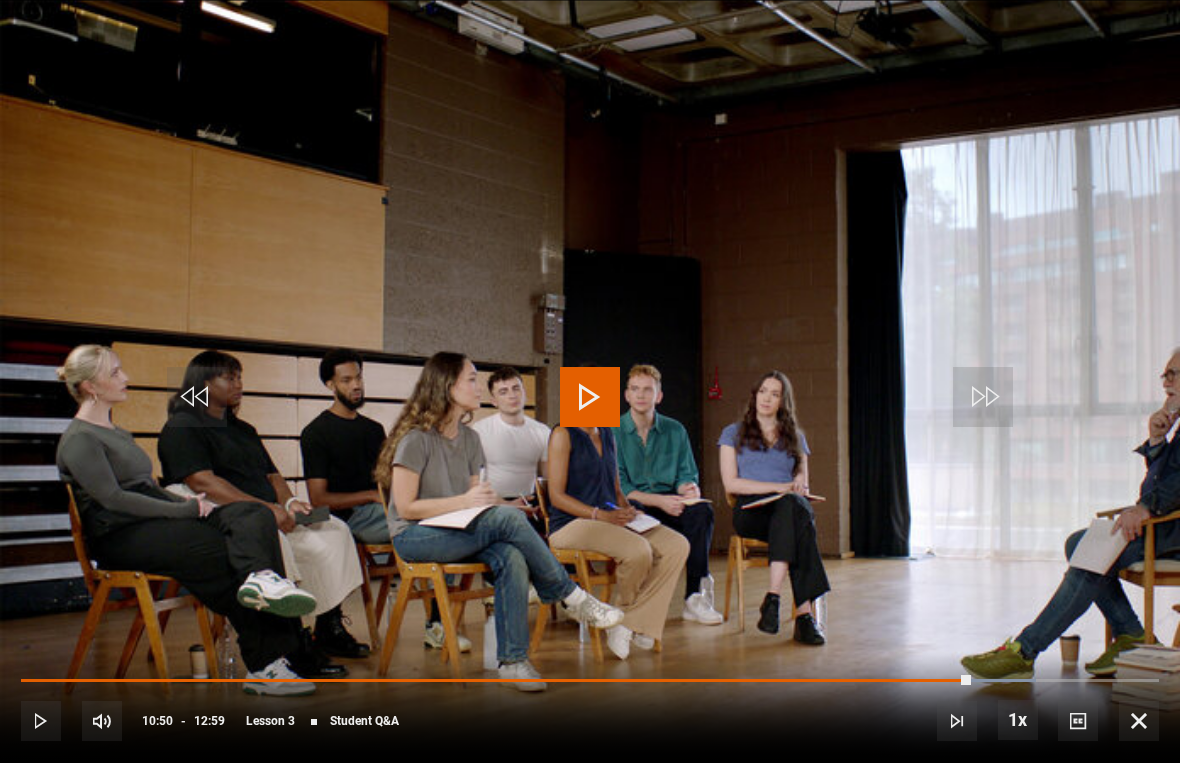 click on "Video Player is loading. Play Lesson Student Q&A 10s Skip Back 10 seconds Play 10s Skip Forward 10 seconds Loaded :  89.18% Play Mute Current Time  10:50 - Duration  12:59
[PERSON]
Lesson 3
Student Q&A
1x Playback Rate 2x 1.5x 1x , selected 0.5x Captions captions off , selected English  Captions This is a modal window.
Lesson Completed
Up next
Find your confidence and feel good
Cancel
Do you want to save this lesson?
Save lesson
Rewatch" at bounding box center (590, 381) 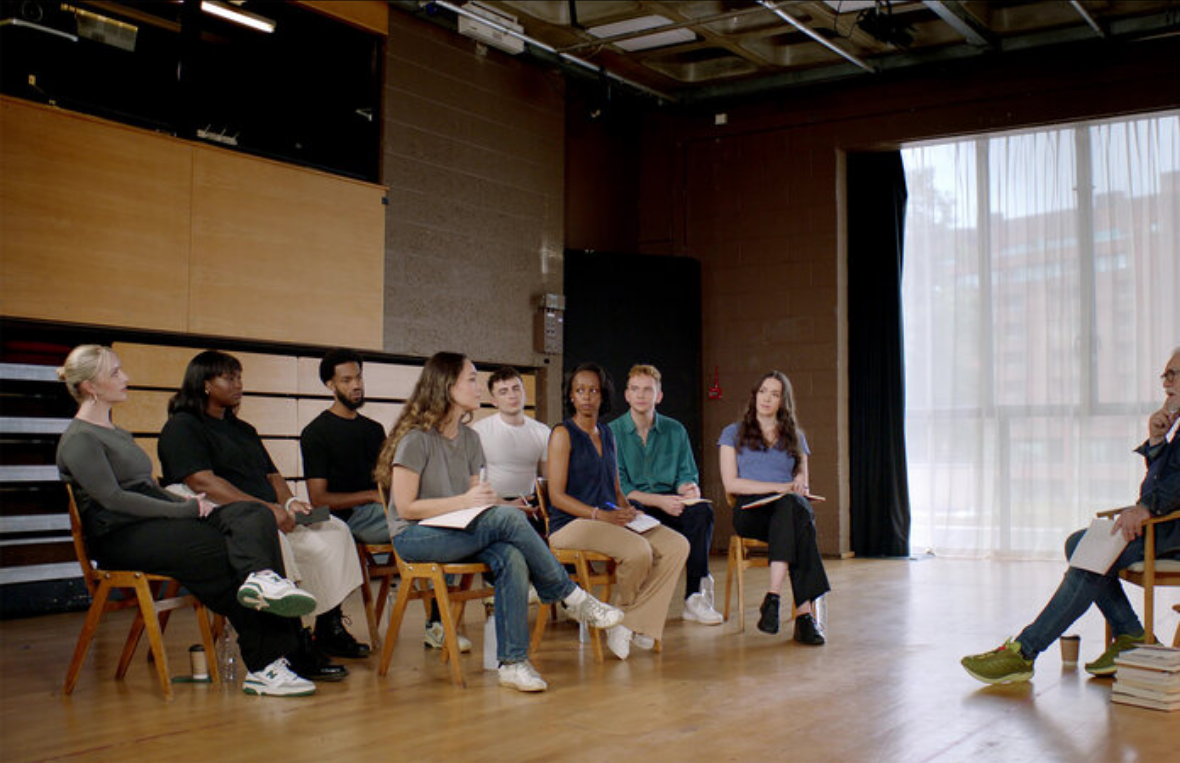 click on "Video Player is loading. Play Lesson Student Q&A 10s Skip Back 10 seconds Pause 10s Skip Forward 10 seconds Loaded :  91.13% Pause Mute Current Time  11:05 - Duration  12:59
[PERSON]
Lesson 3
Student Q&A
1x Playback Rate 2x 1.5x 1x , selected 0.5x Captions captions off , selected English  Captions This is a modal window.
Lesson Completed
Up next
Find your confidence and feel good
Cancel
Do you want to save this lesson?
Save lesson" at bounding box center (590, 381) 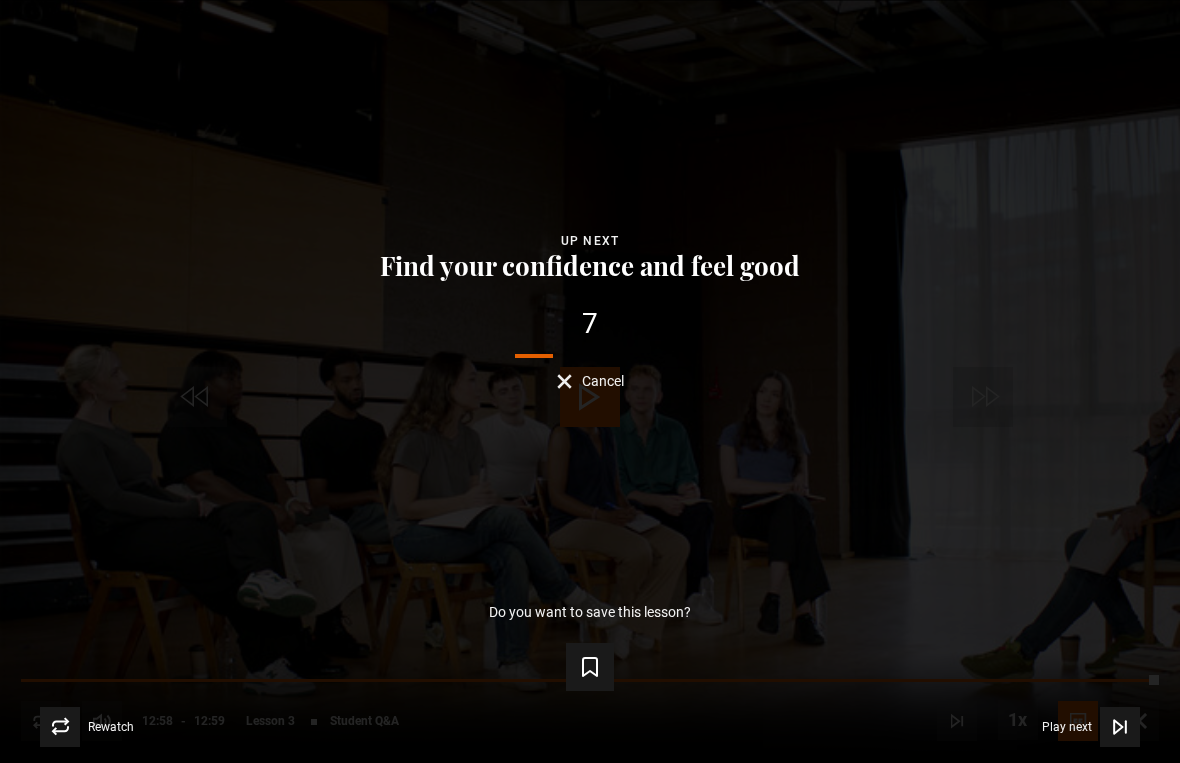 click on "Lesson Completed
Up next
Find your confidence and feel good
7
Cancel
Do you want to save this lesson?
Save lesson
Rewatch
Rewatch
Play next
Play next" at bounding box center (590, 381) 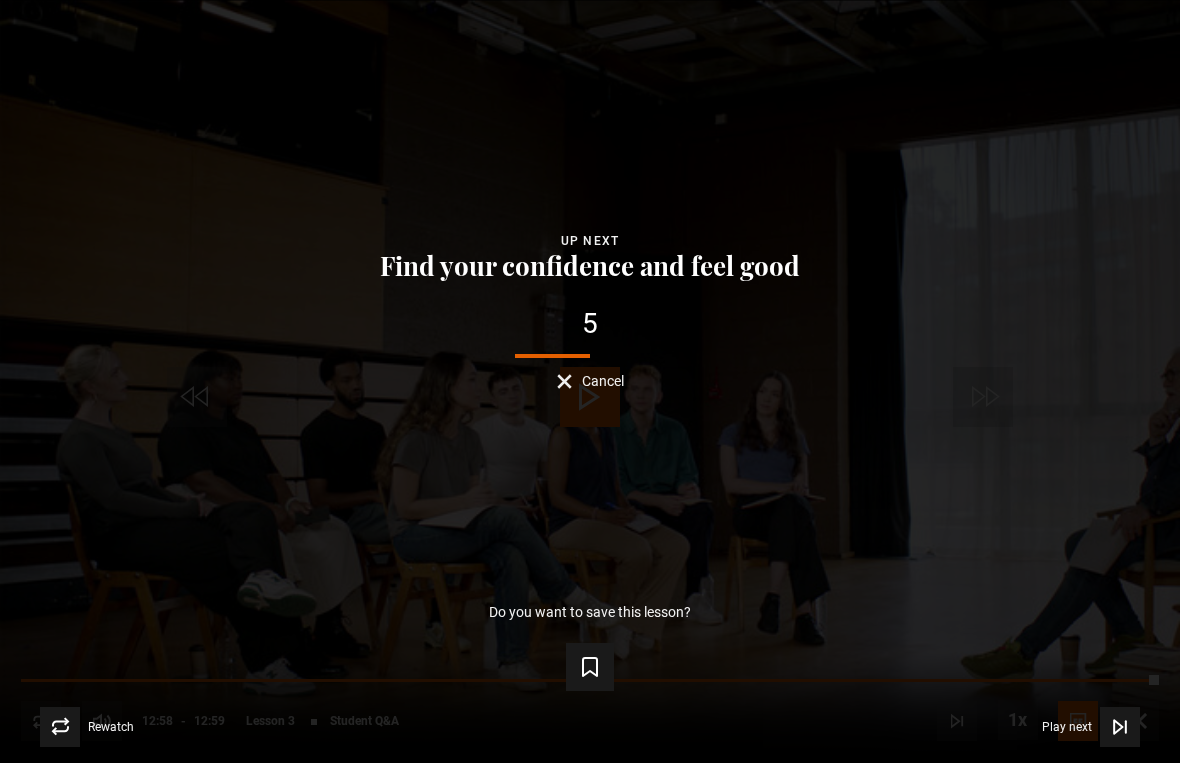 click 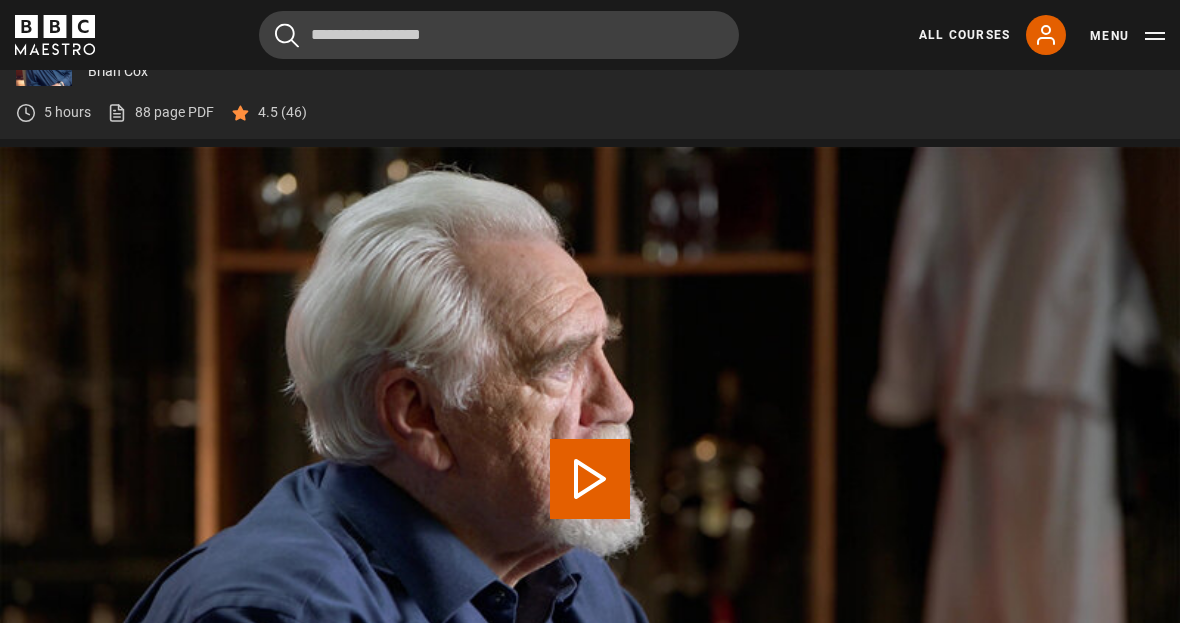 scroll, scrollTop: 0, scrollLeft: 0, axis: both 